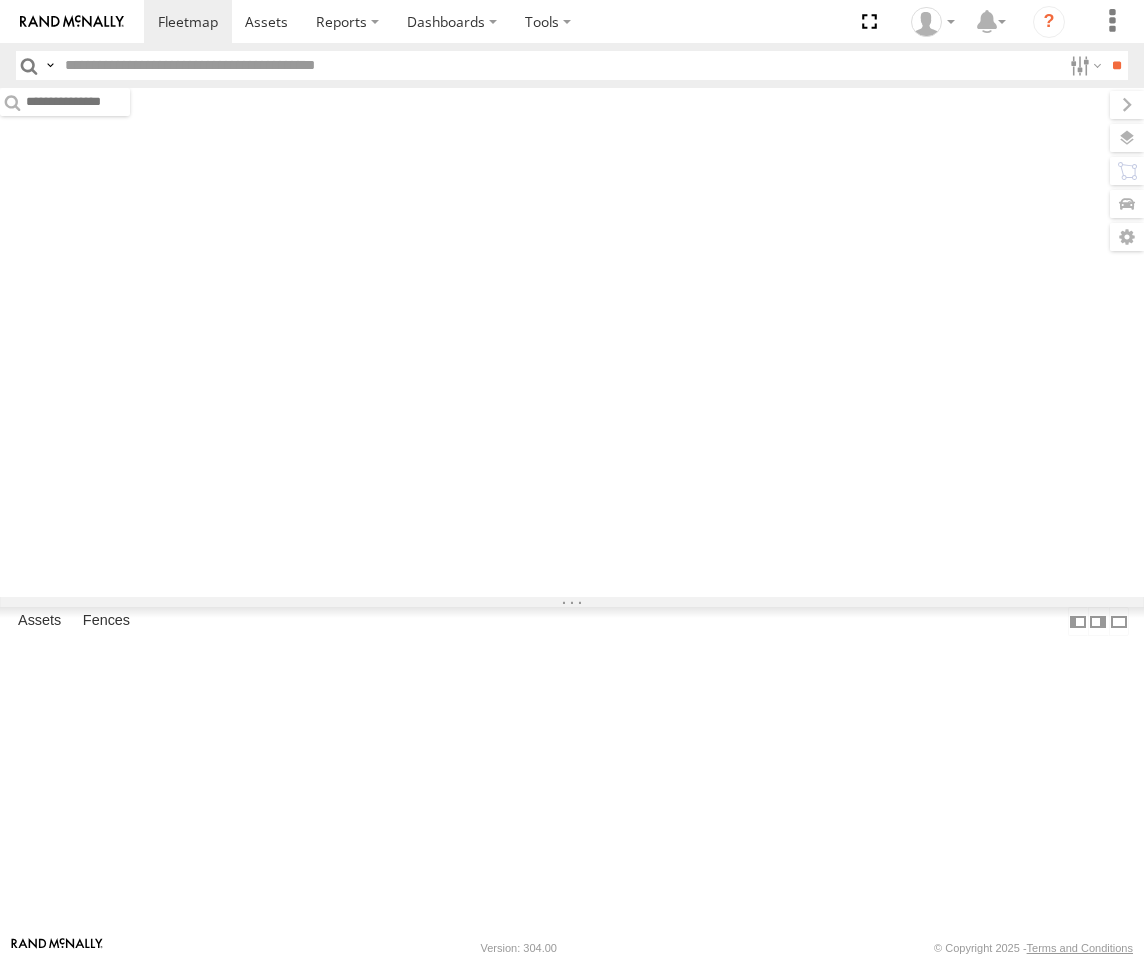 scroll, scrollTop: 0, scrollLeft: 0, axis: both 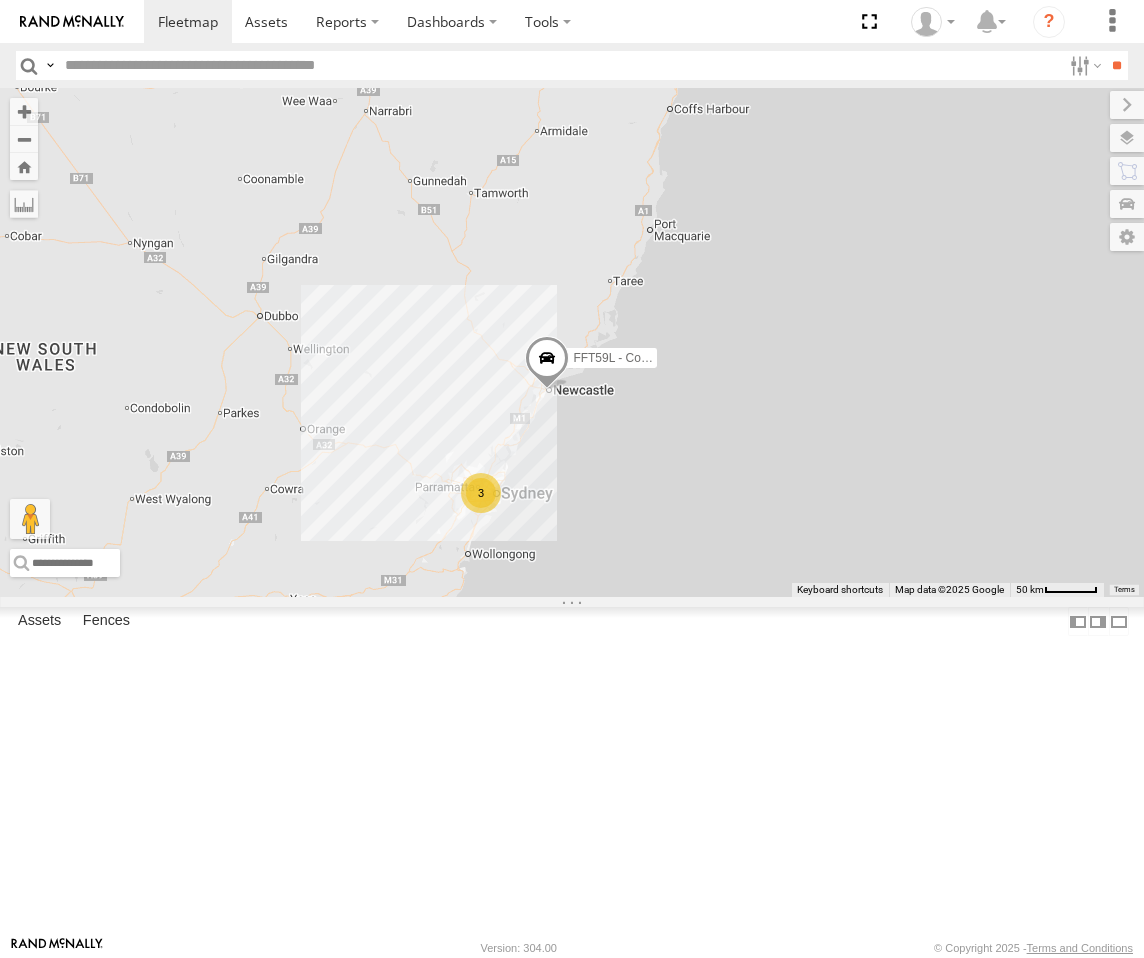drag, startPoint x: 428, startPoint y: 555, endPoint x: 437, endPoint y: 383, distance: 172.2353 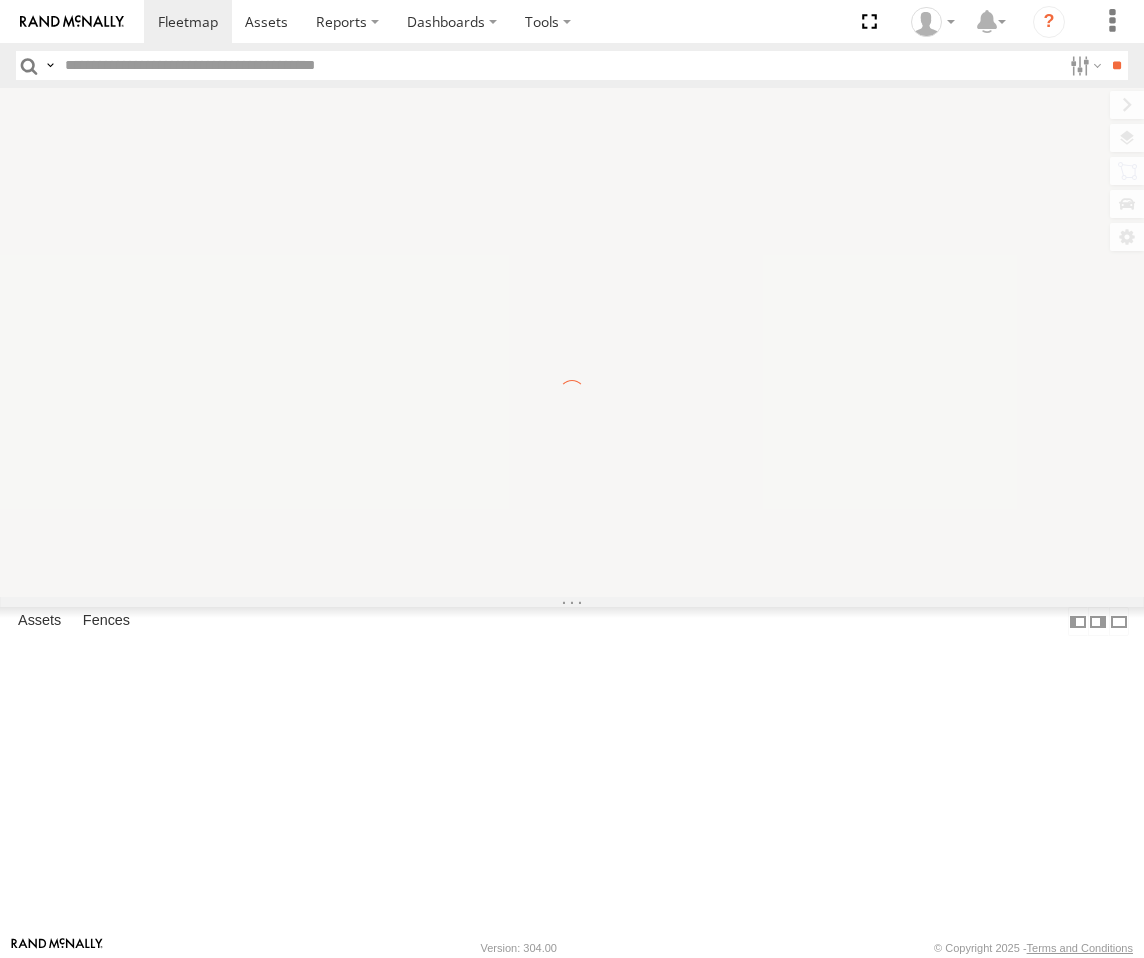 scroll, scrollTop: 0, scrollLeft: 0, axis: both 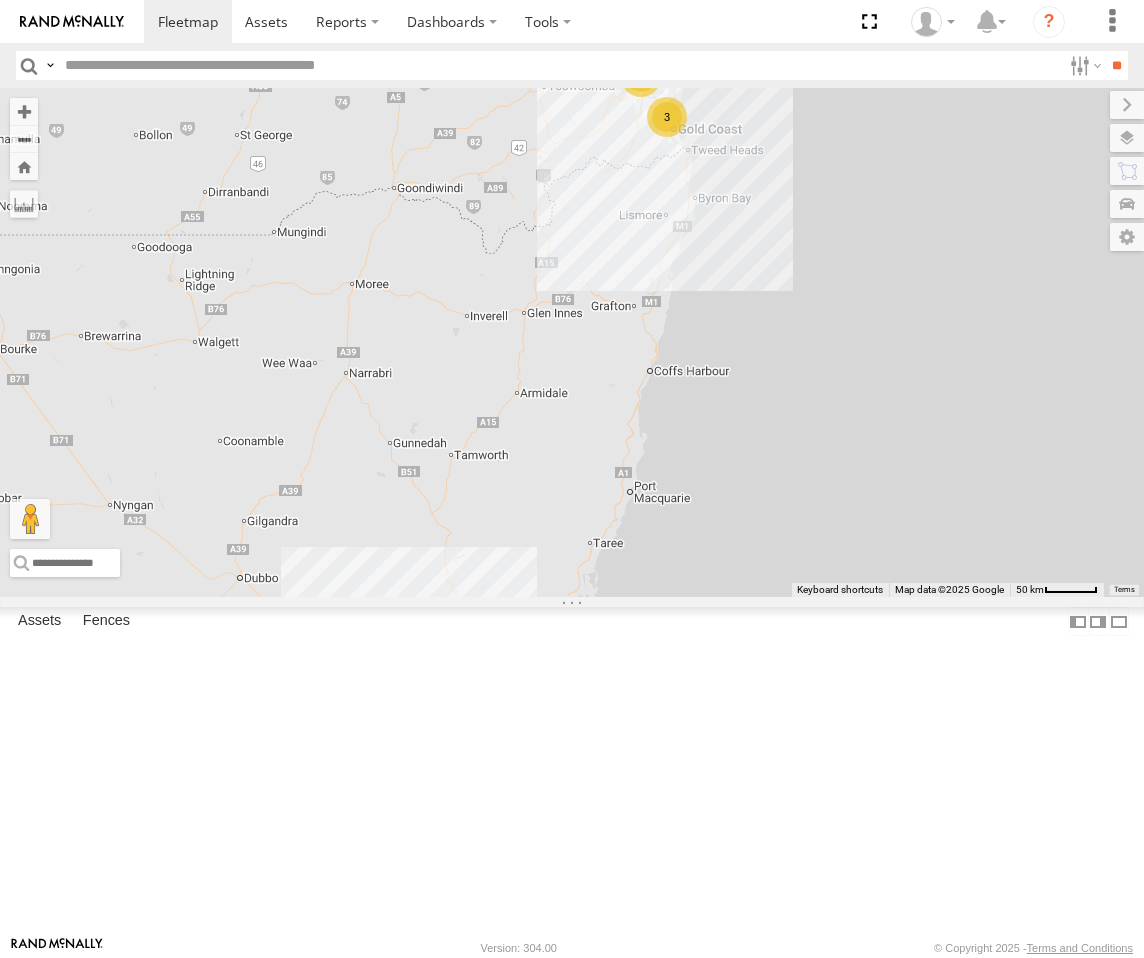 drag, startPoint x: 731, startPoint y: 257, endPoint x: 708, endPoint y: 383, distance: 128.082 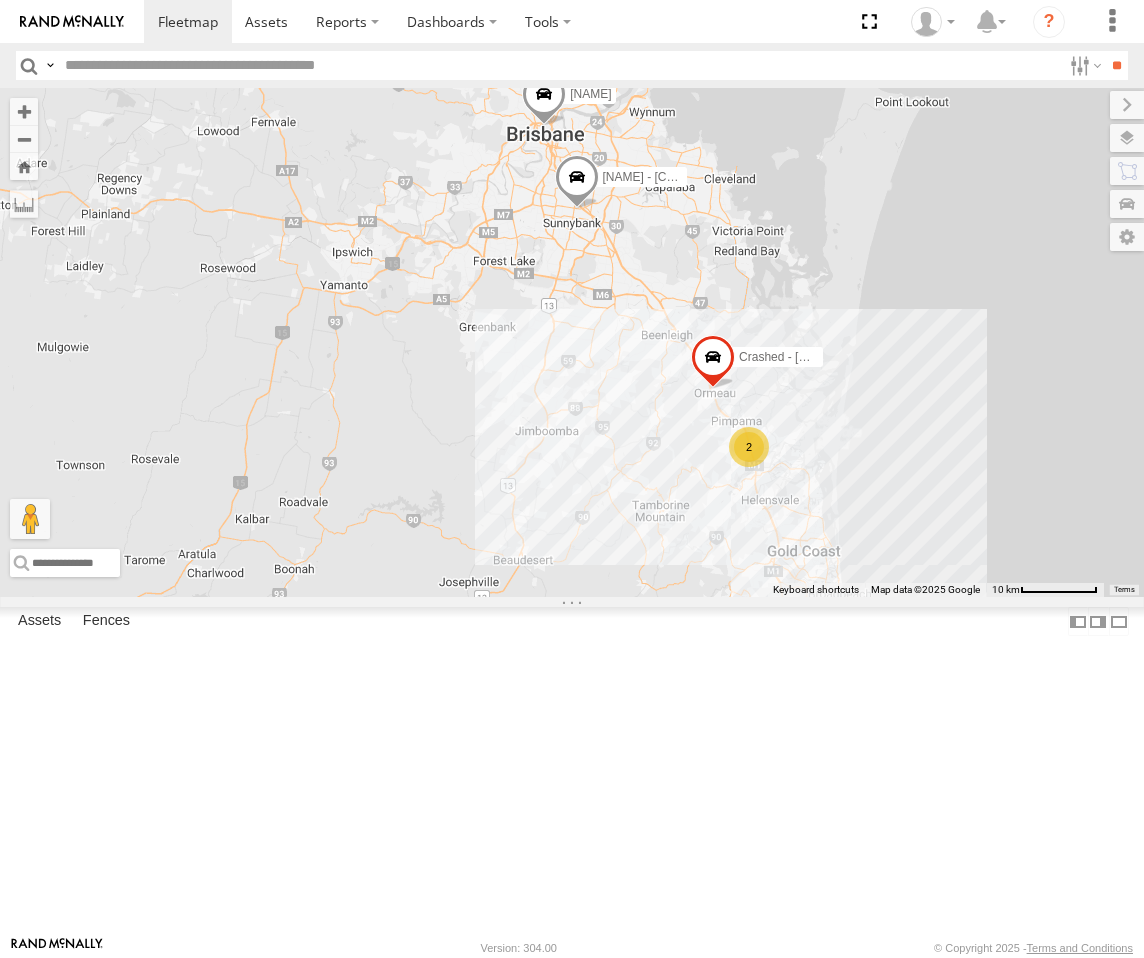 drag, startPoint x: 794, startPoint y: 587, endPoint x: 586, endPoint y: 363, distance: 305.67957 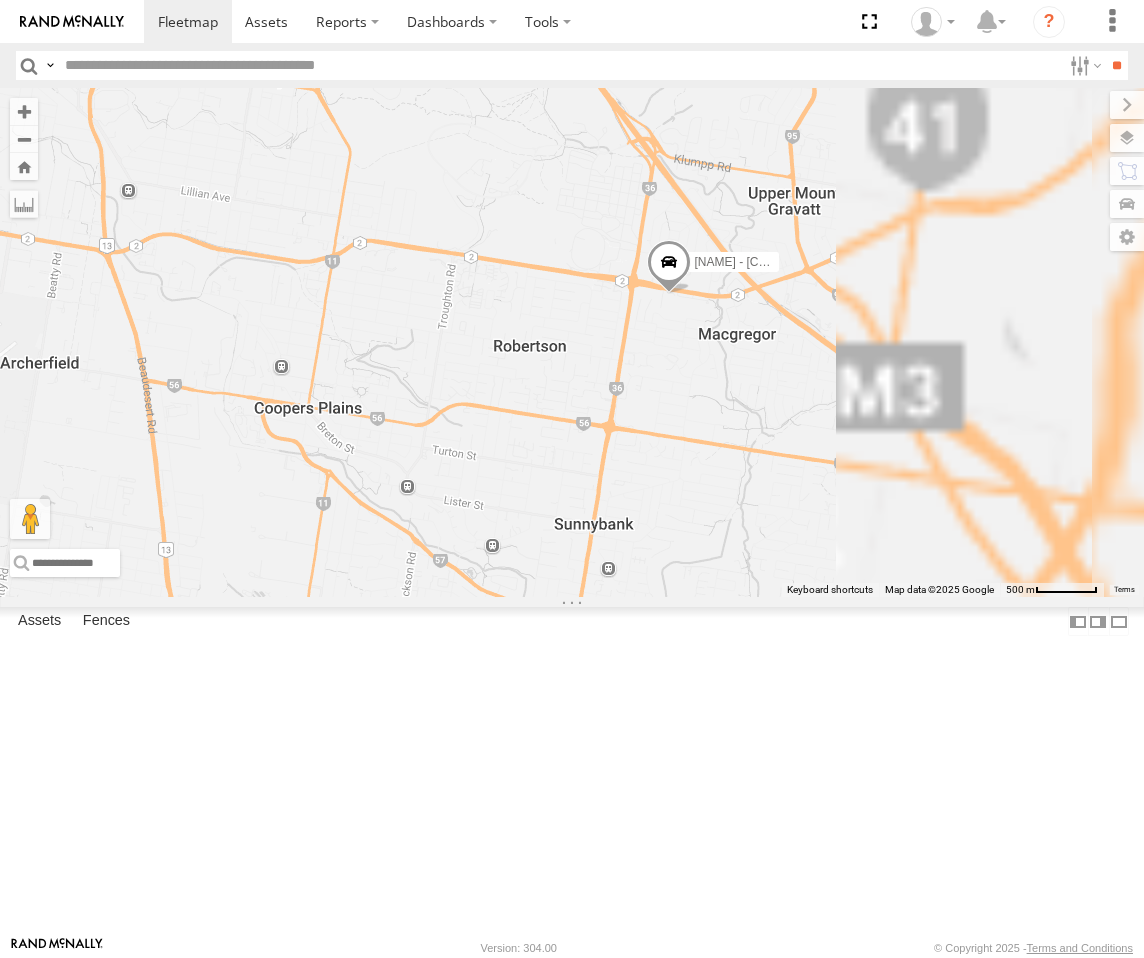 drag, startPoint x: 991, startPoint y: 748, endPoint x: 614, endPoint y: 480, distance: 462.55054 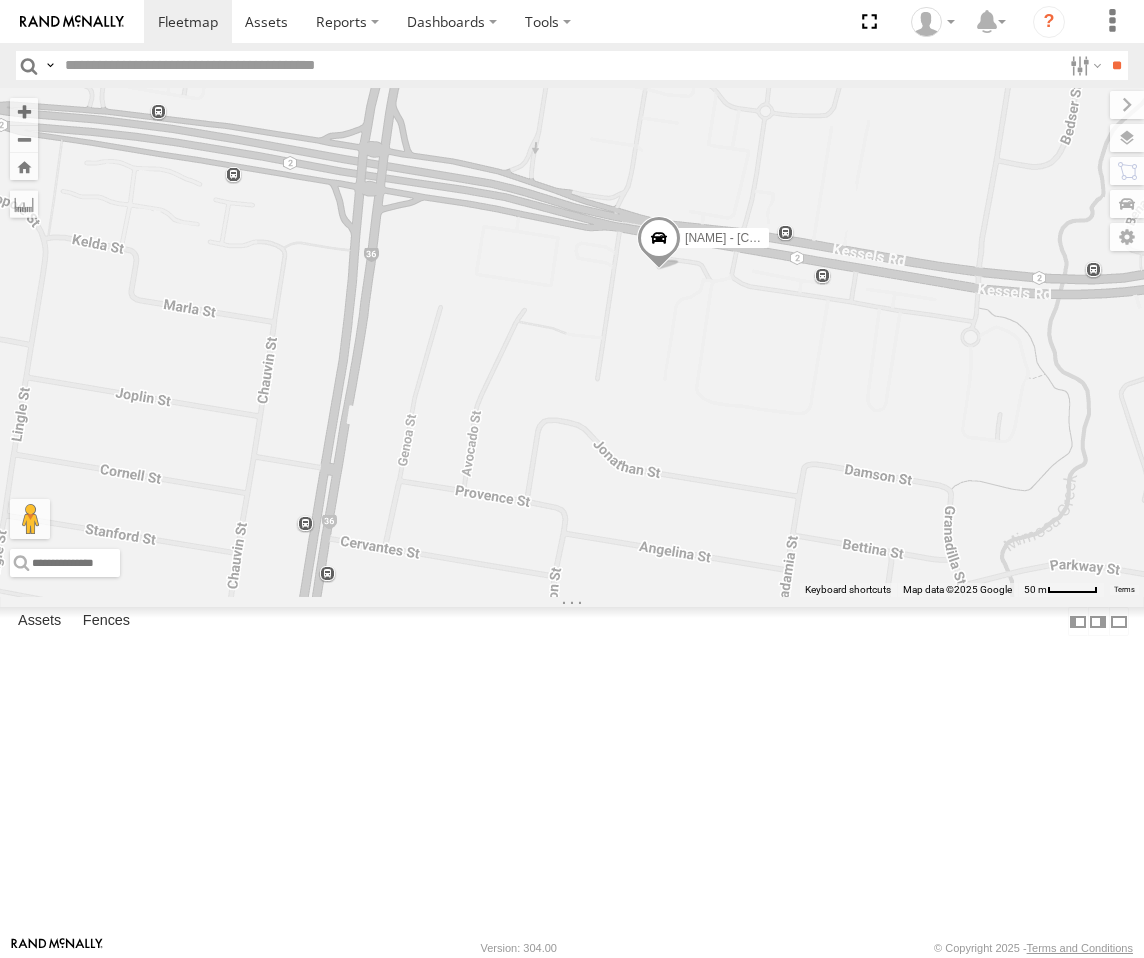 drag, startPoint x: 757, startPoint y: 444, endPoint x: 693, endPoint y: 513, distance: 94.11163 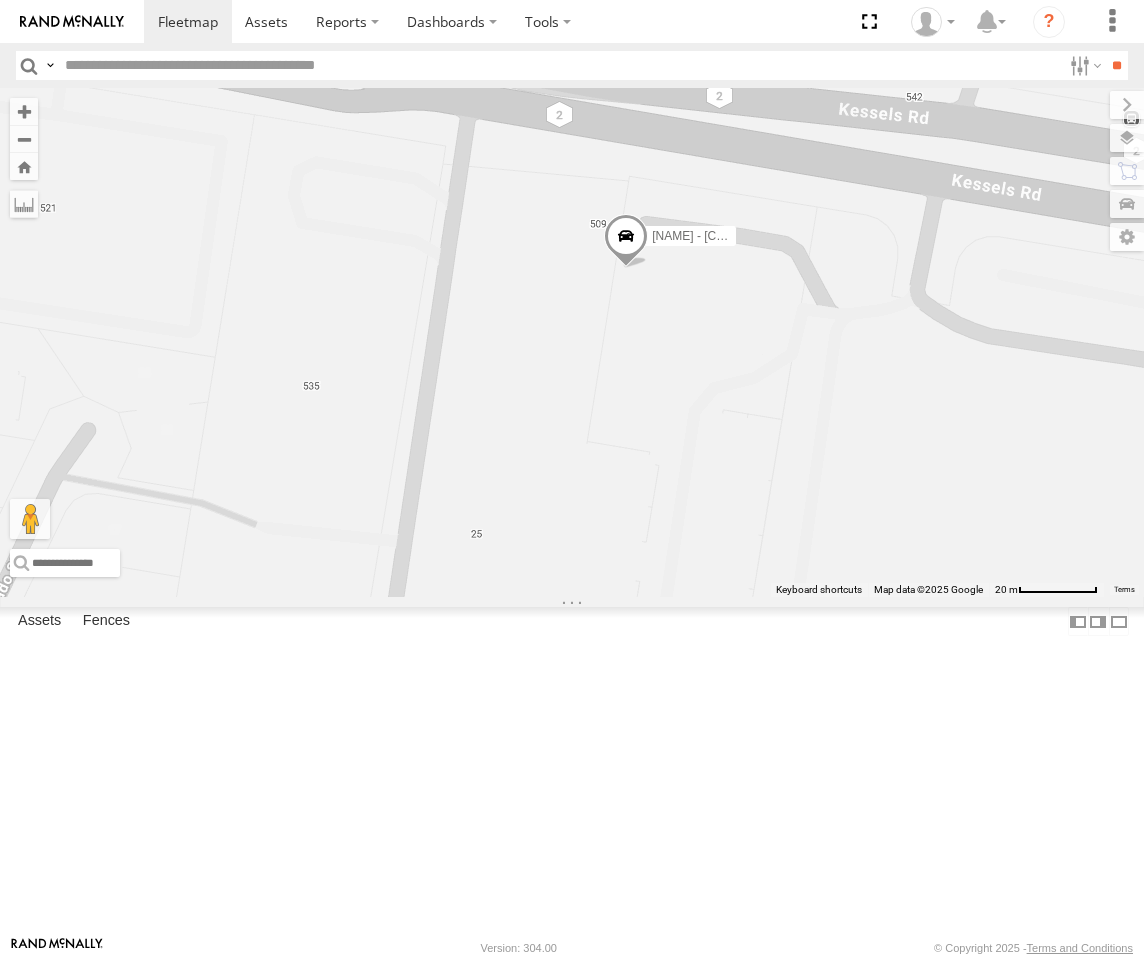drag, startPoint x: 652, startPoint y: 460, endPoint x: 651, endPoint y: 532, distance: 72.00694 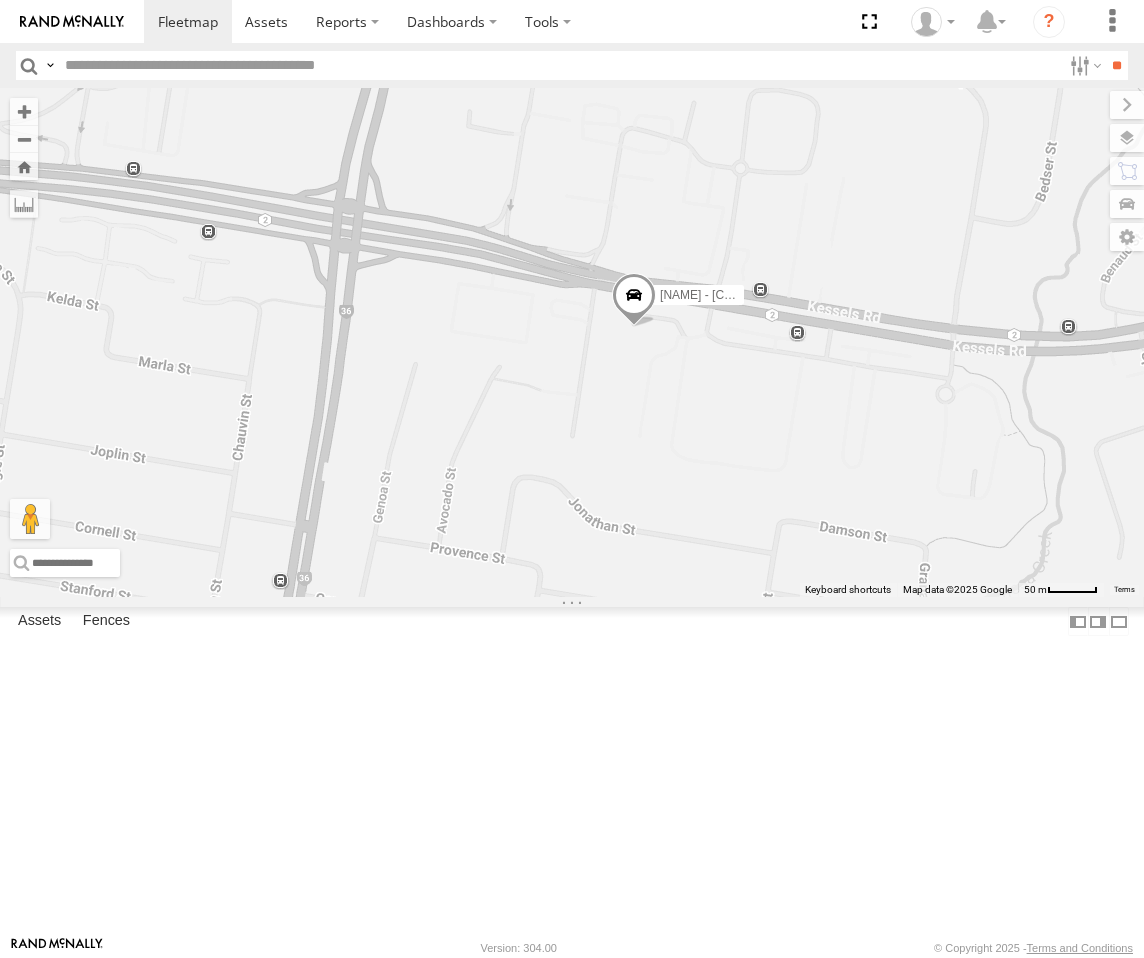 drag, startPoint x: 659, startPoint y: 591, endPoint x: 683, endPoint y: 531, distance: 64.62198 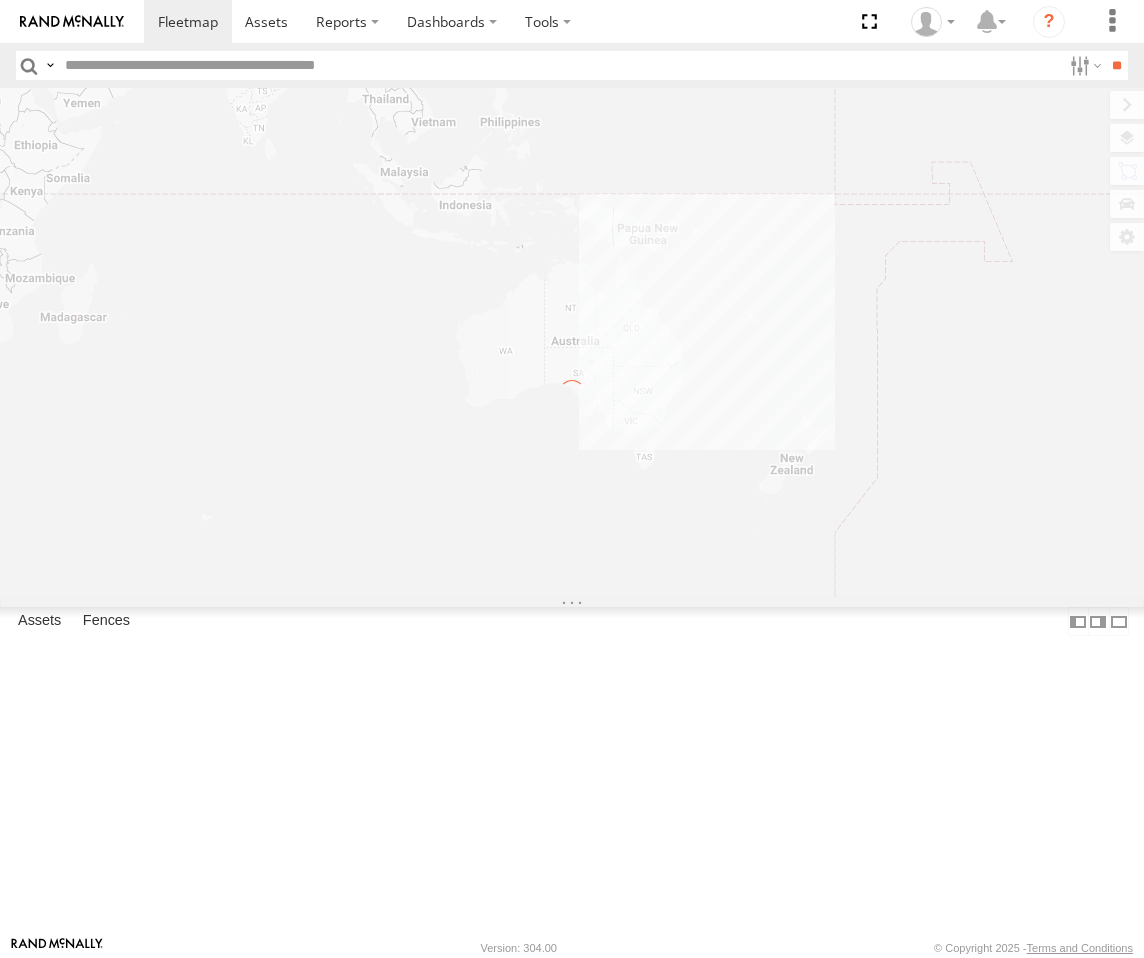scroll, scrollTop: 0, scrollLeft: 0, axis: both 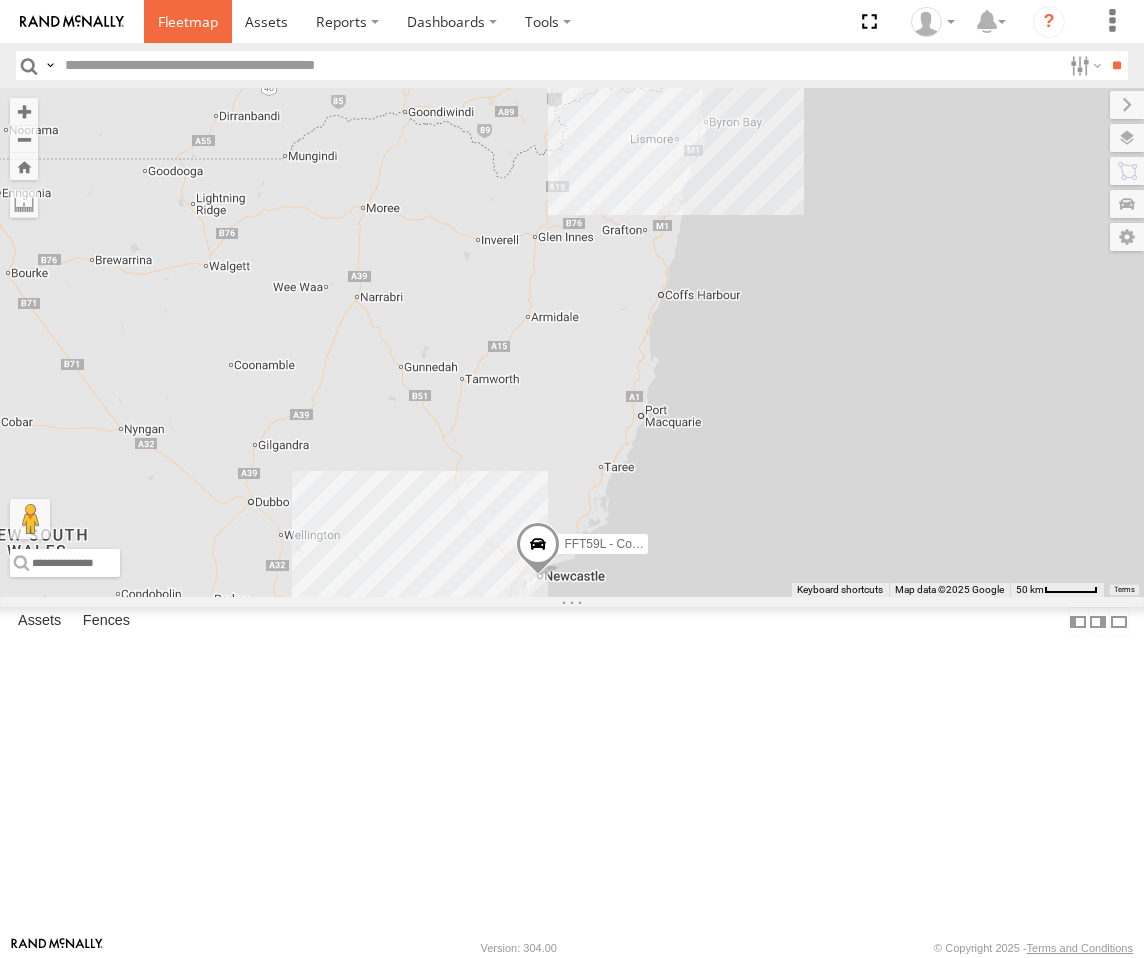 click at bounding box center (188, 21) 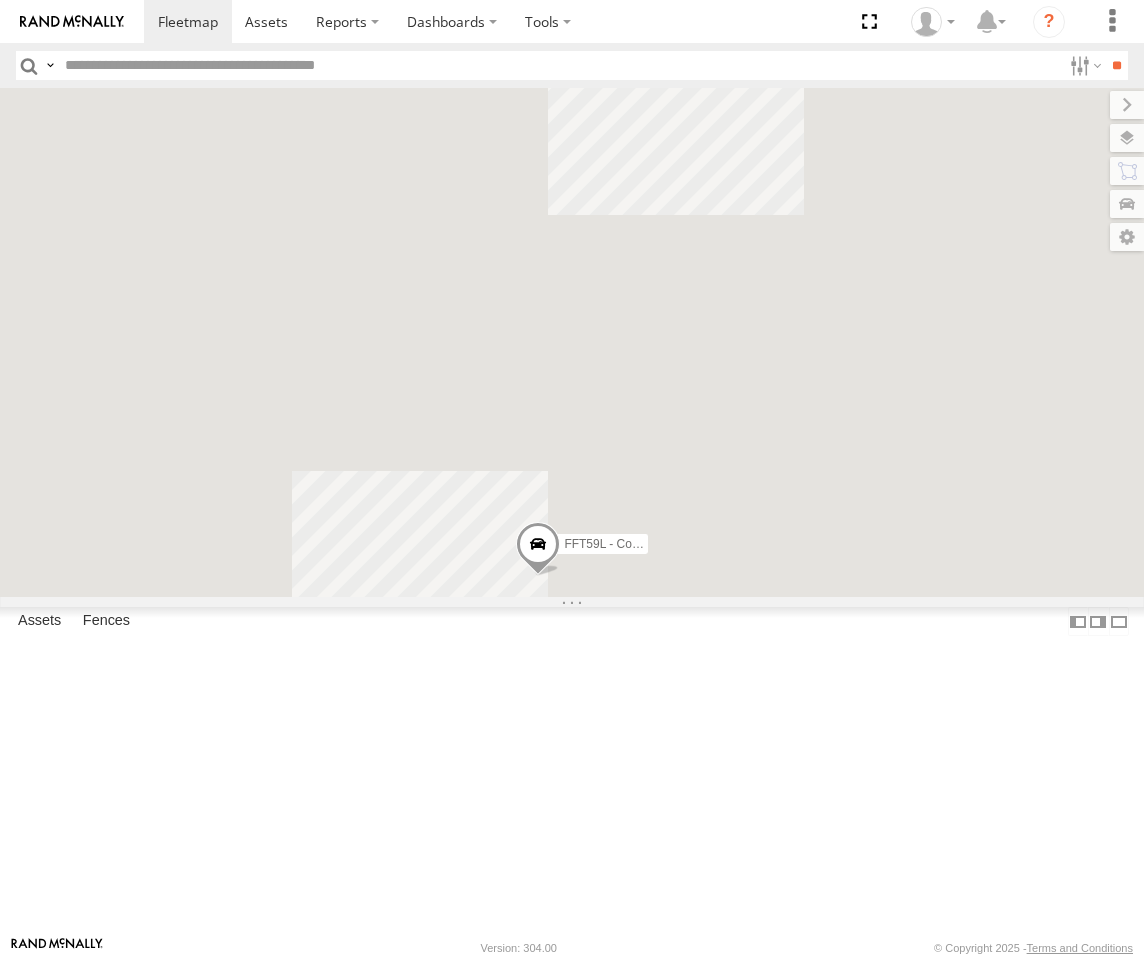 scroll, scrollTop: 0, scrollLeft: 0, axis: both 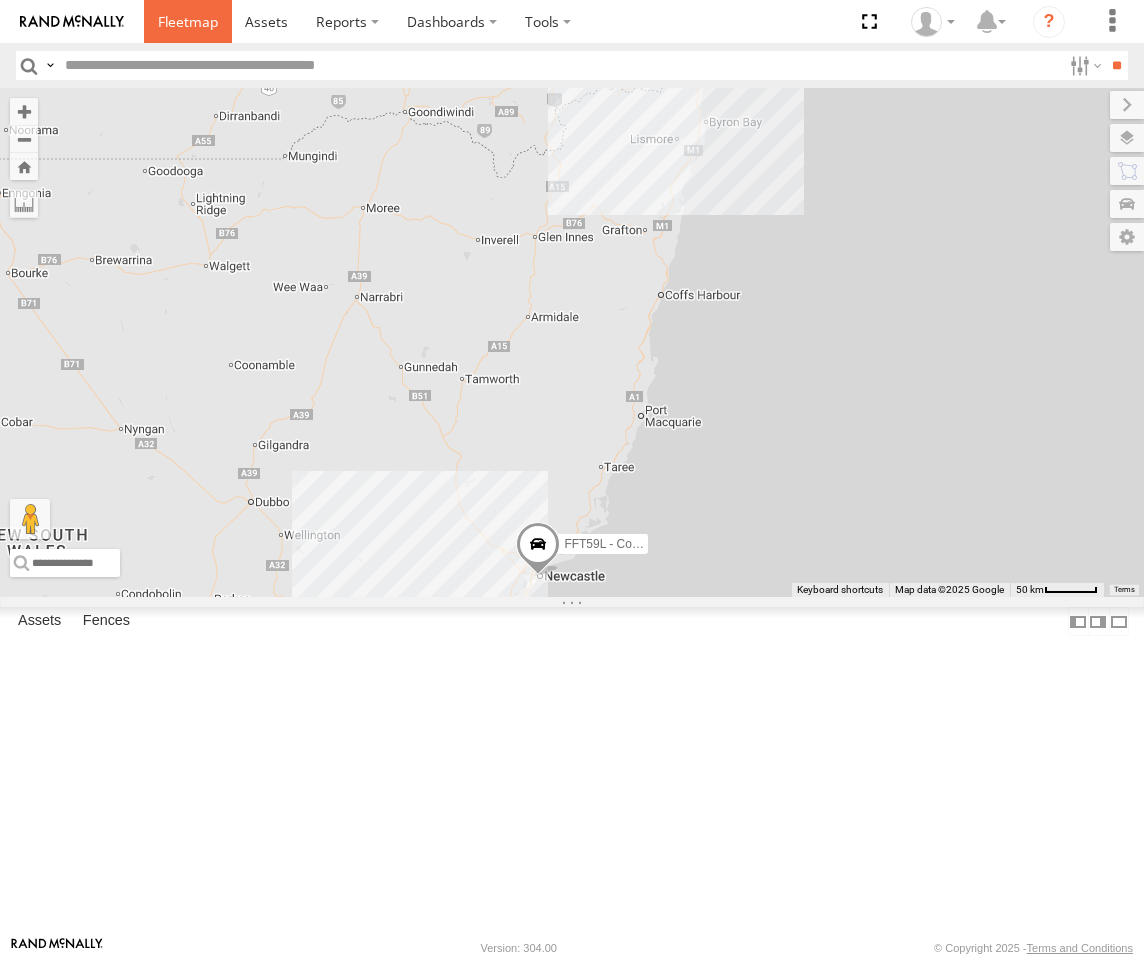 click at bounding box center [188, 21] 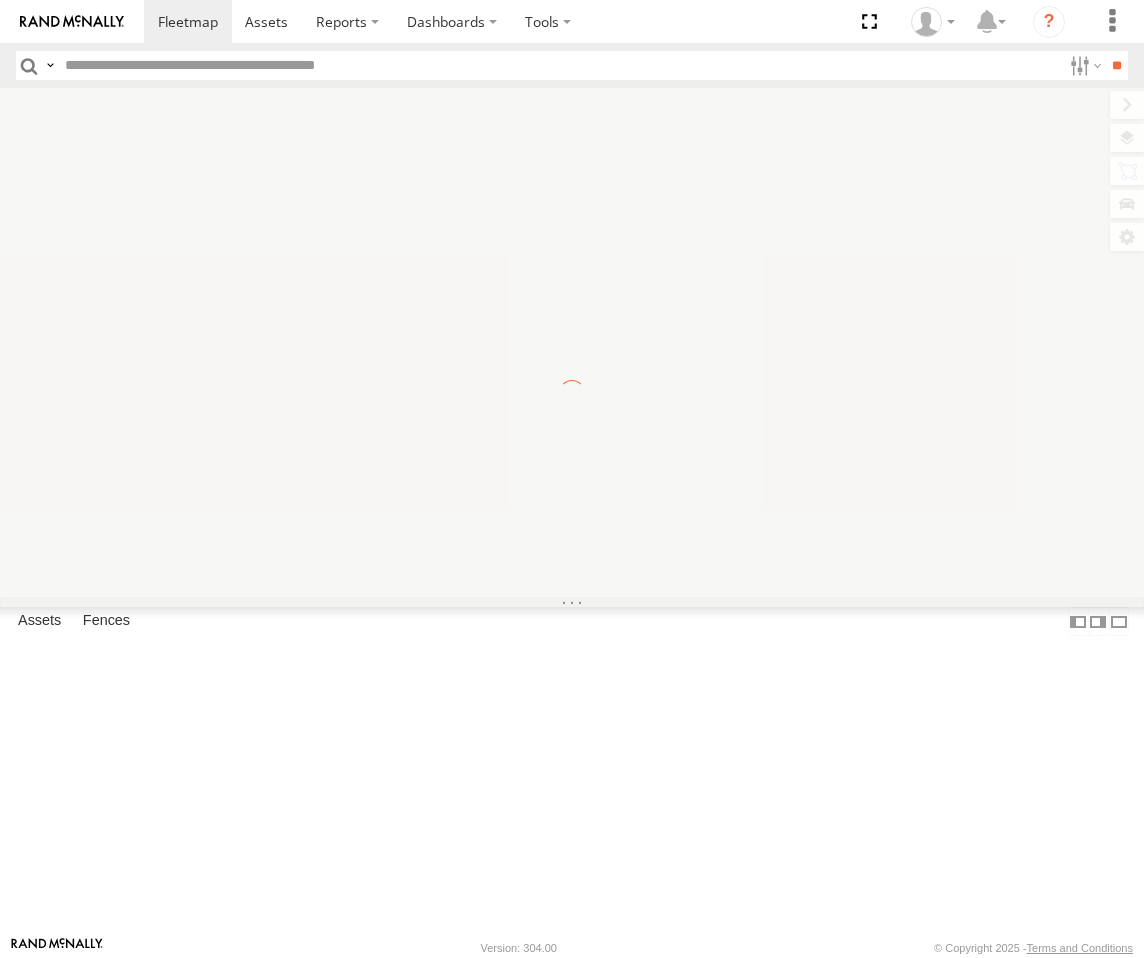 scroll, scrollTop: 0, scrollLeft: 0, axis: both 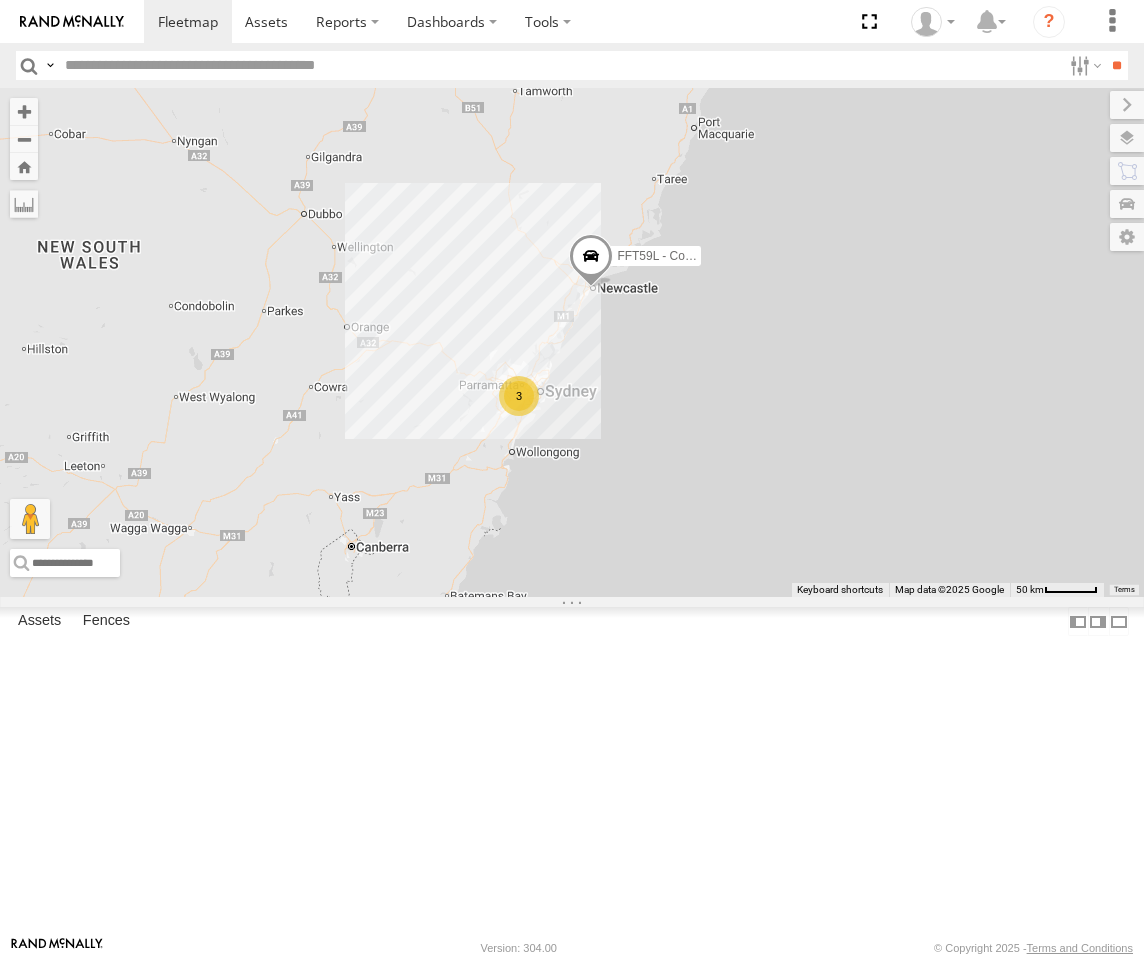 drag, startPoint x: 521, startPoint y: 800, endPoint x: 552, endPoint y: 563, distance: 239.01883 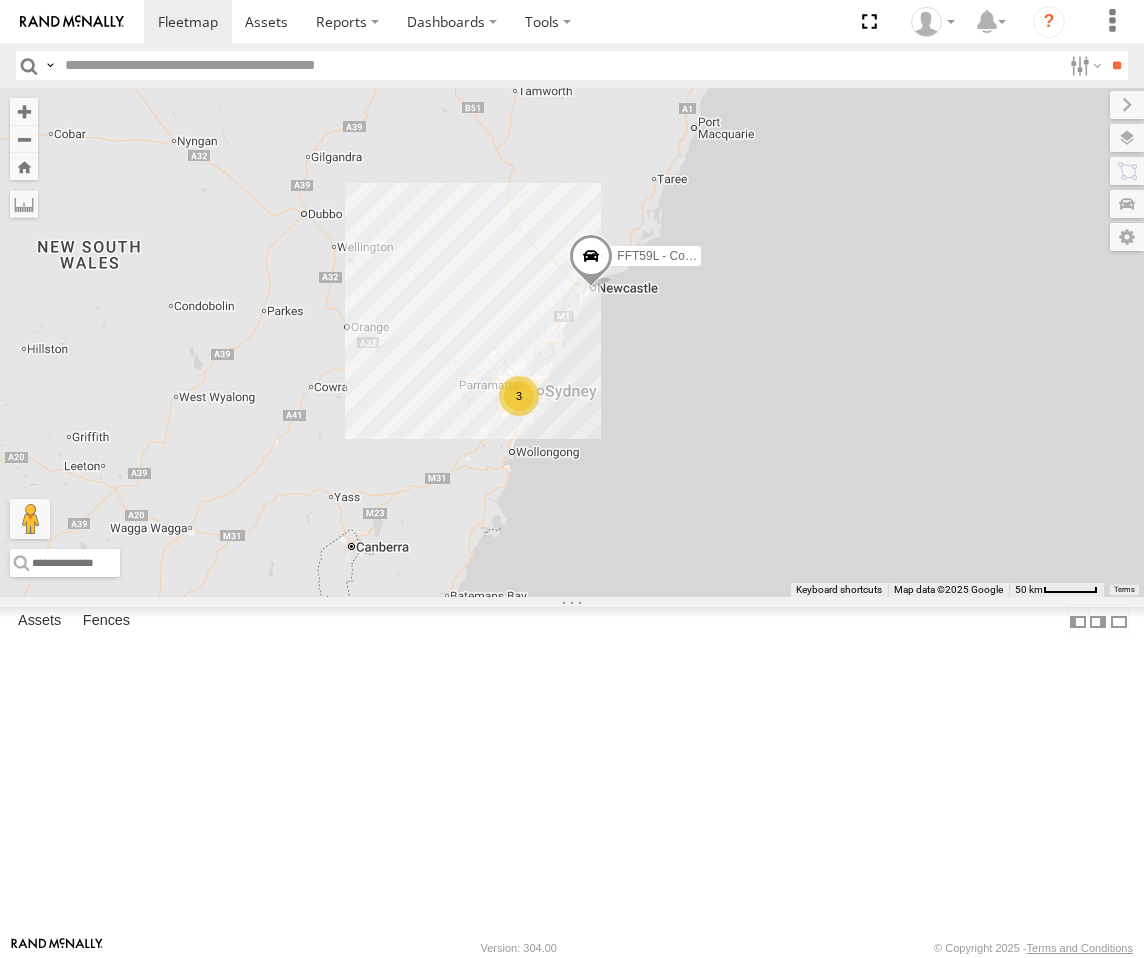 click at bounding box center (0, 0) 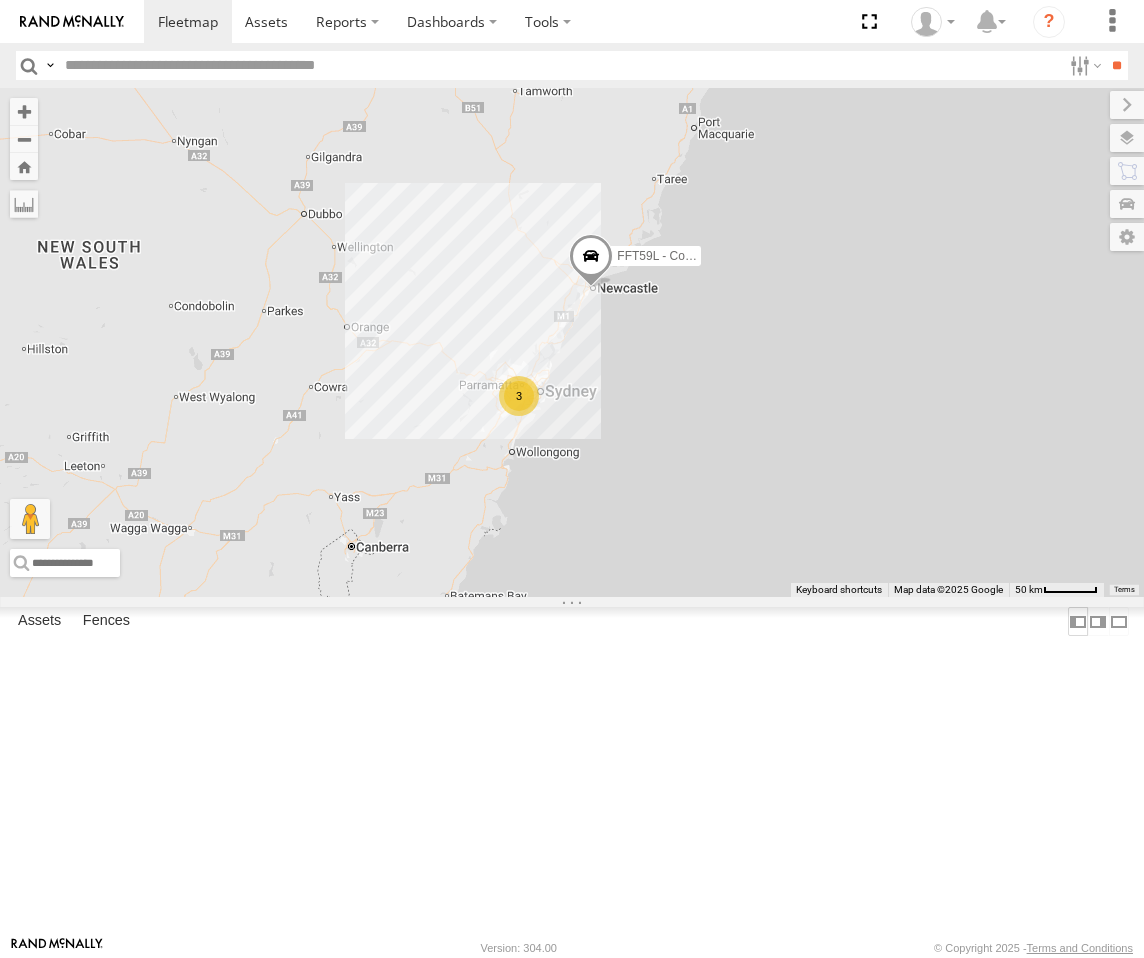 click at bounding box center [1078, 621] 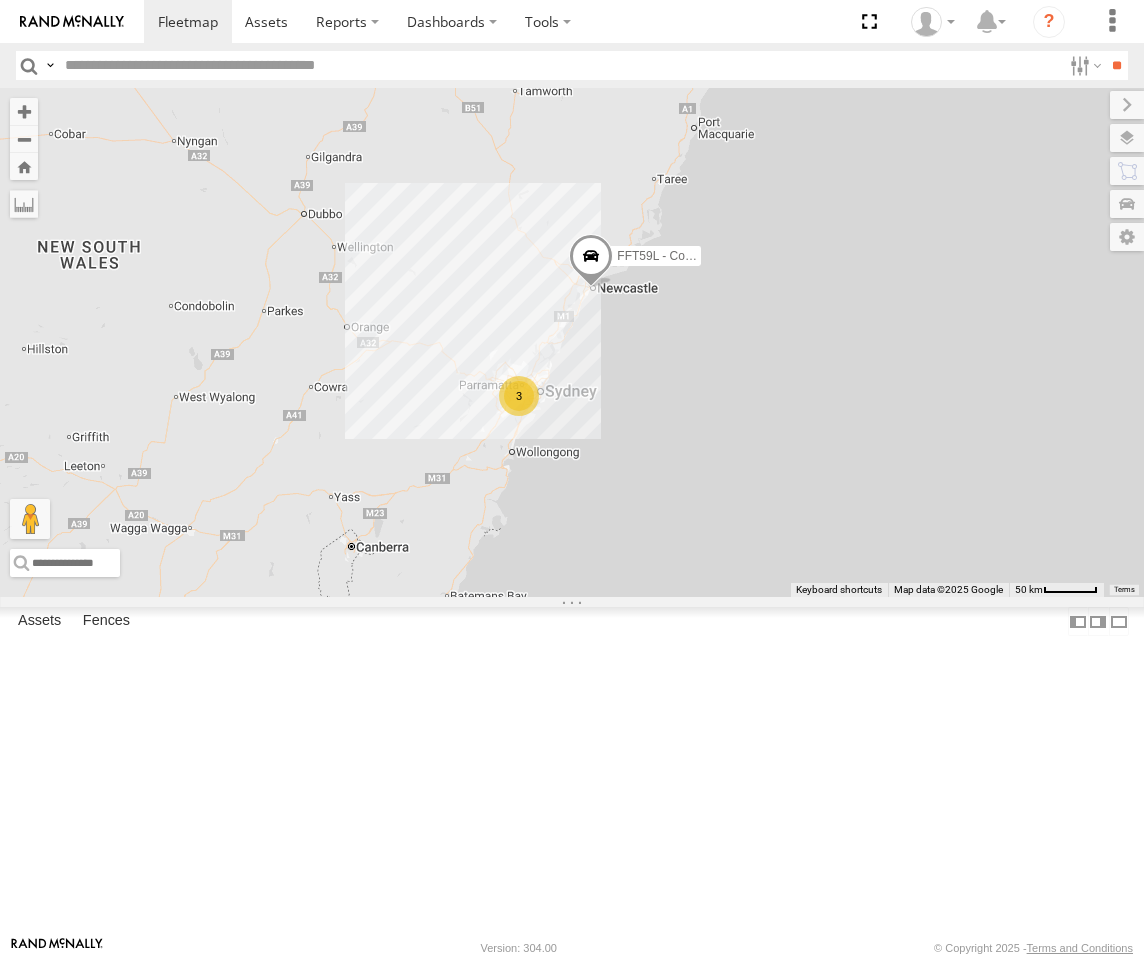 click at bounding box center [0, 0] 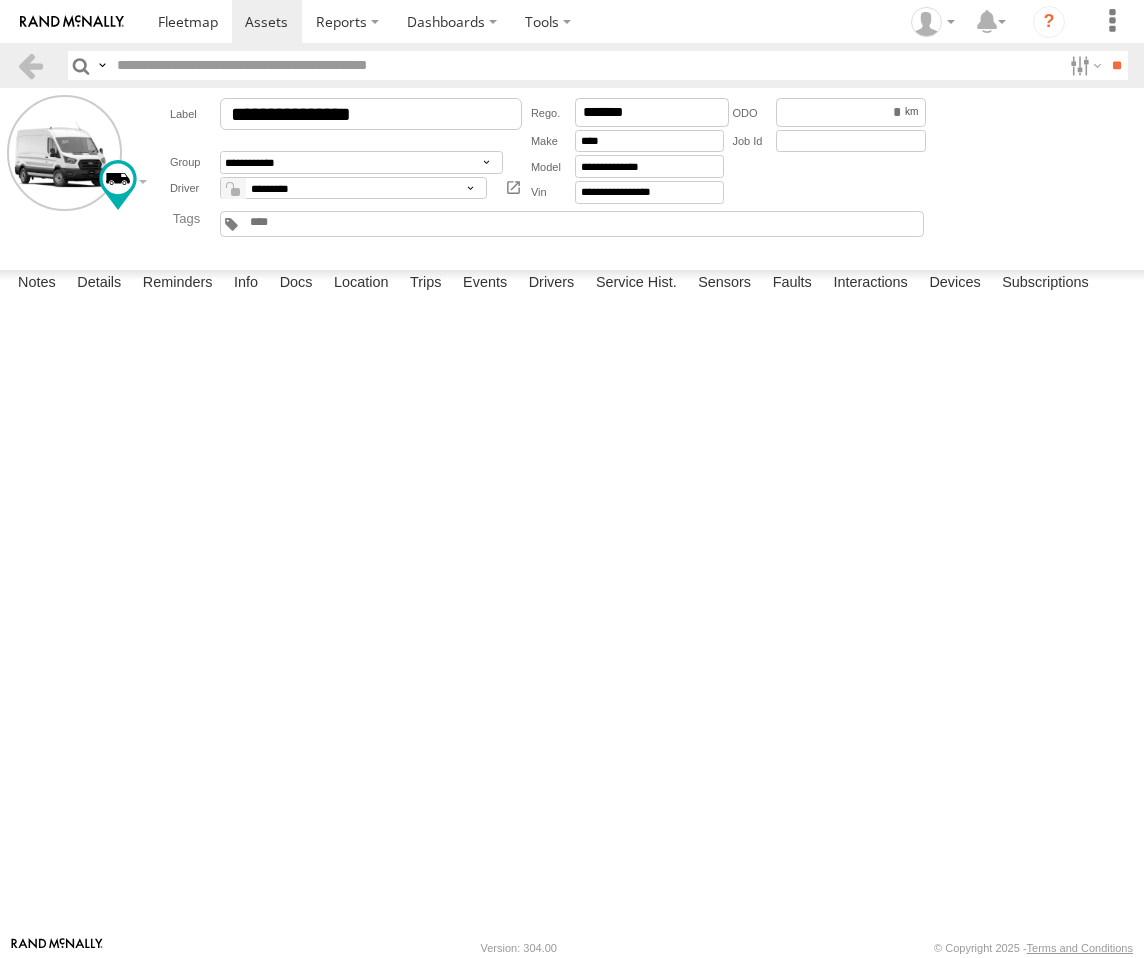 scroll, scrollTop: 0, scrollLeft: 0, axis: both 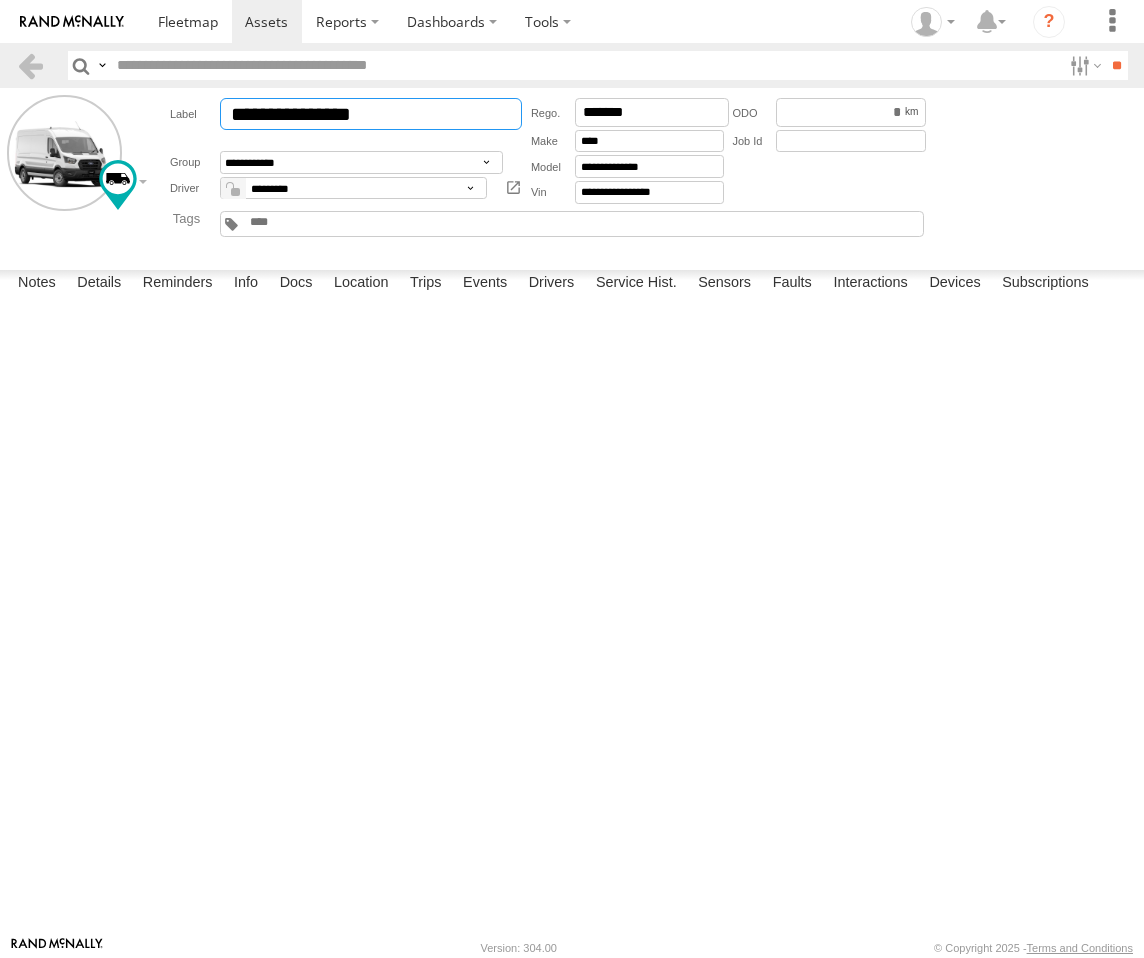 drag, startPoint x: 284, startPoint y: 116, endPoint x: 198, endPoint y: 117, distance: 86.00581 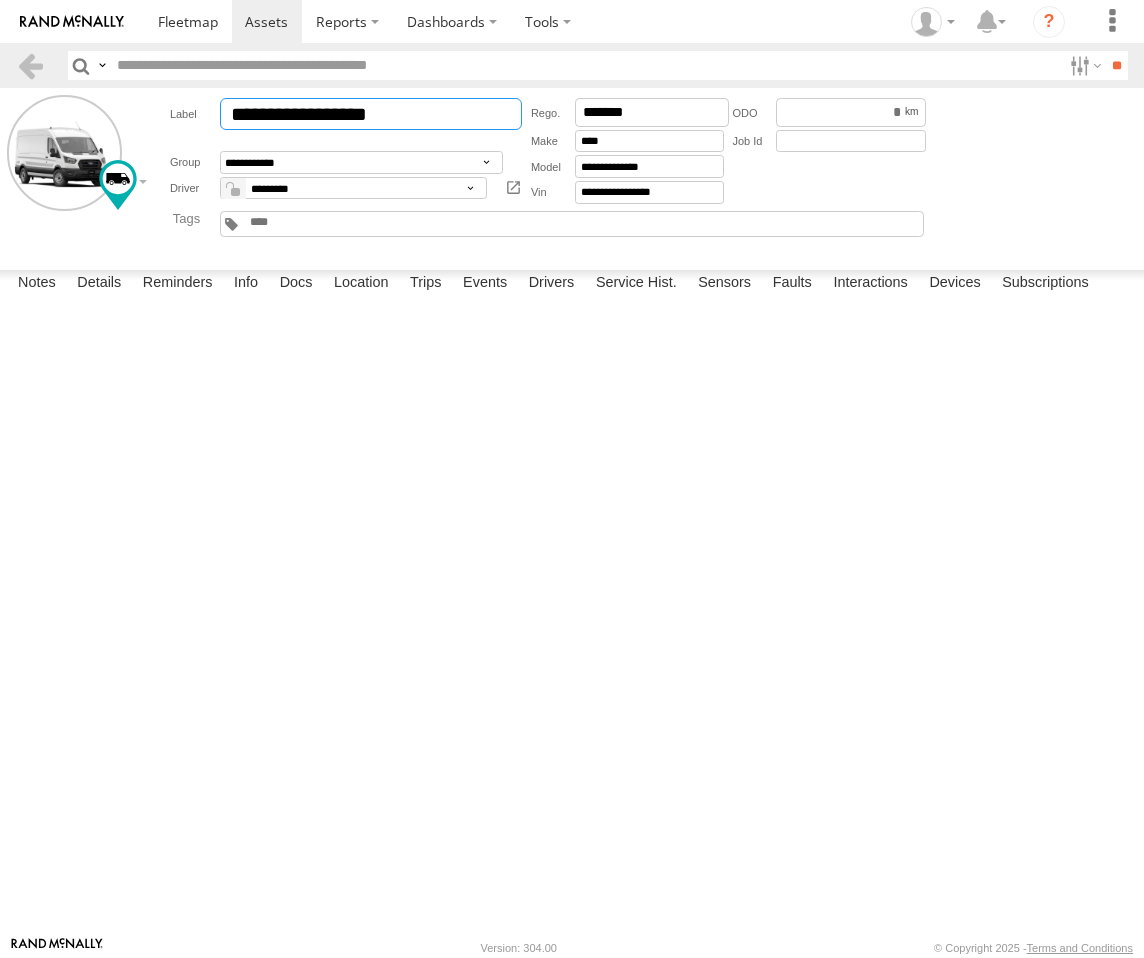 drag, startPoint x: 255, startPoint y: 114, endPoint x: 252, endPoint y: 127, distance: 13.341664 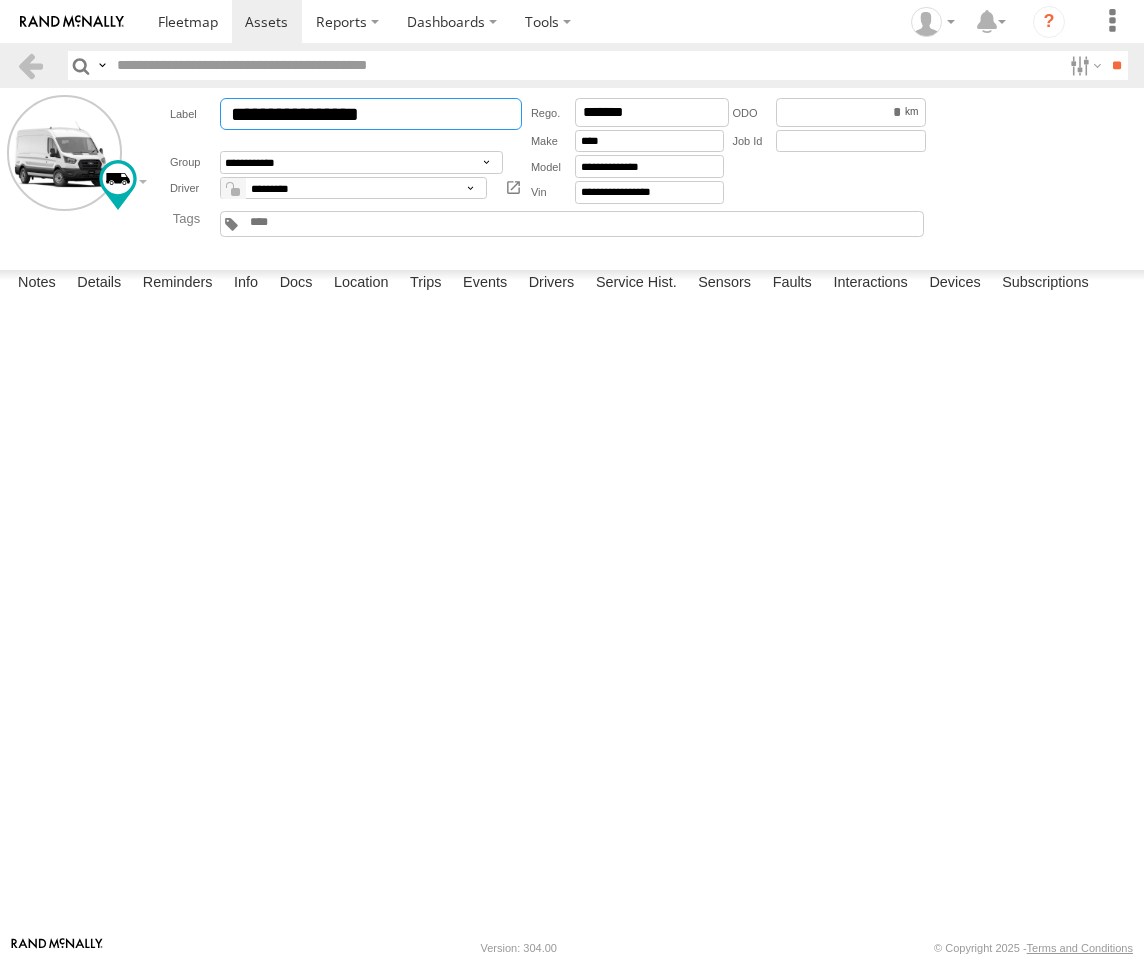 type on "**********" 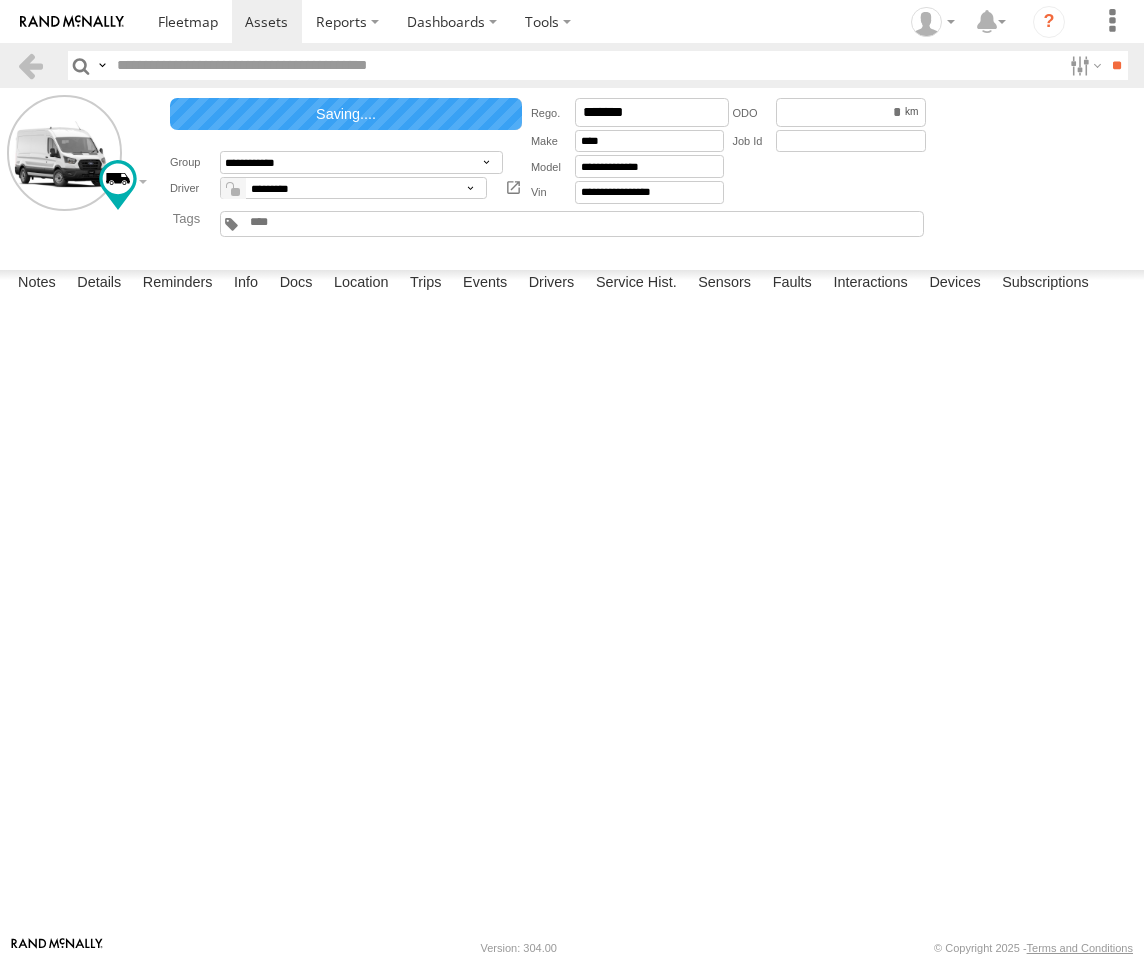 click on "Date/Time
Type
Note
Status" at bounding box center [0, 0] 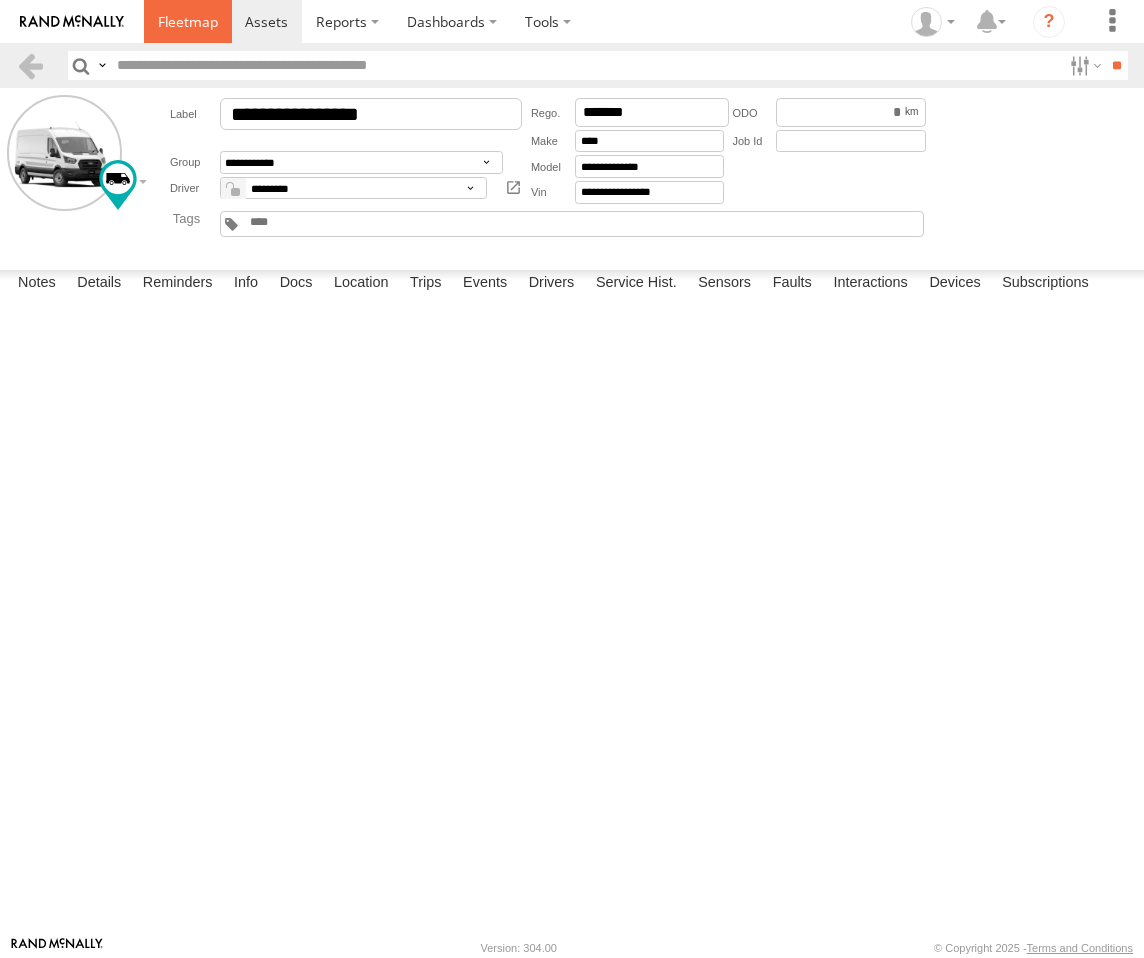 click at bounding box center (188, 21) 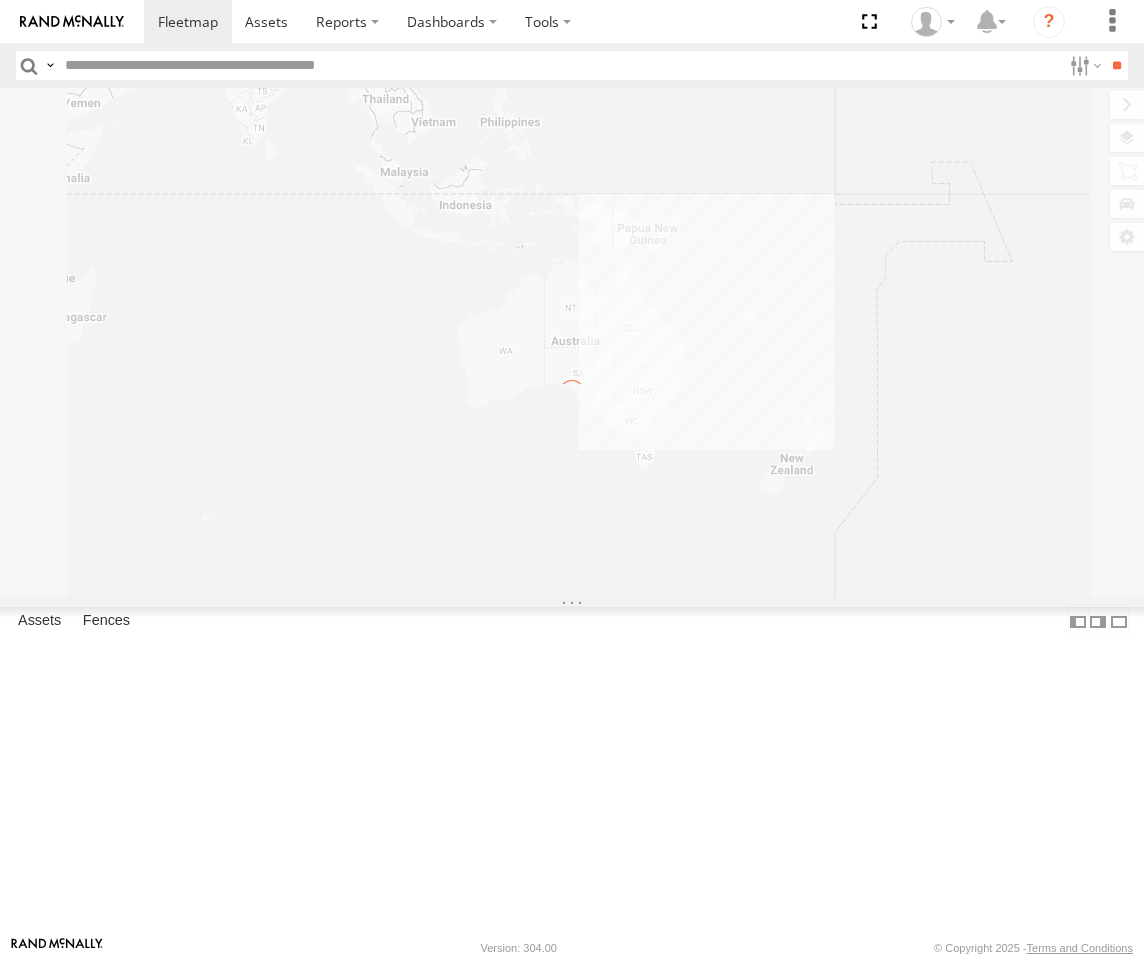scroll, scrollTop: 0, scrollLeft: 0, axis: both 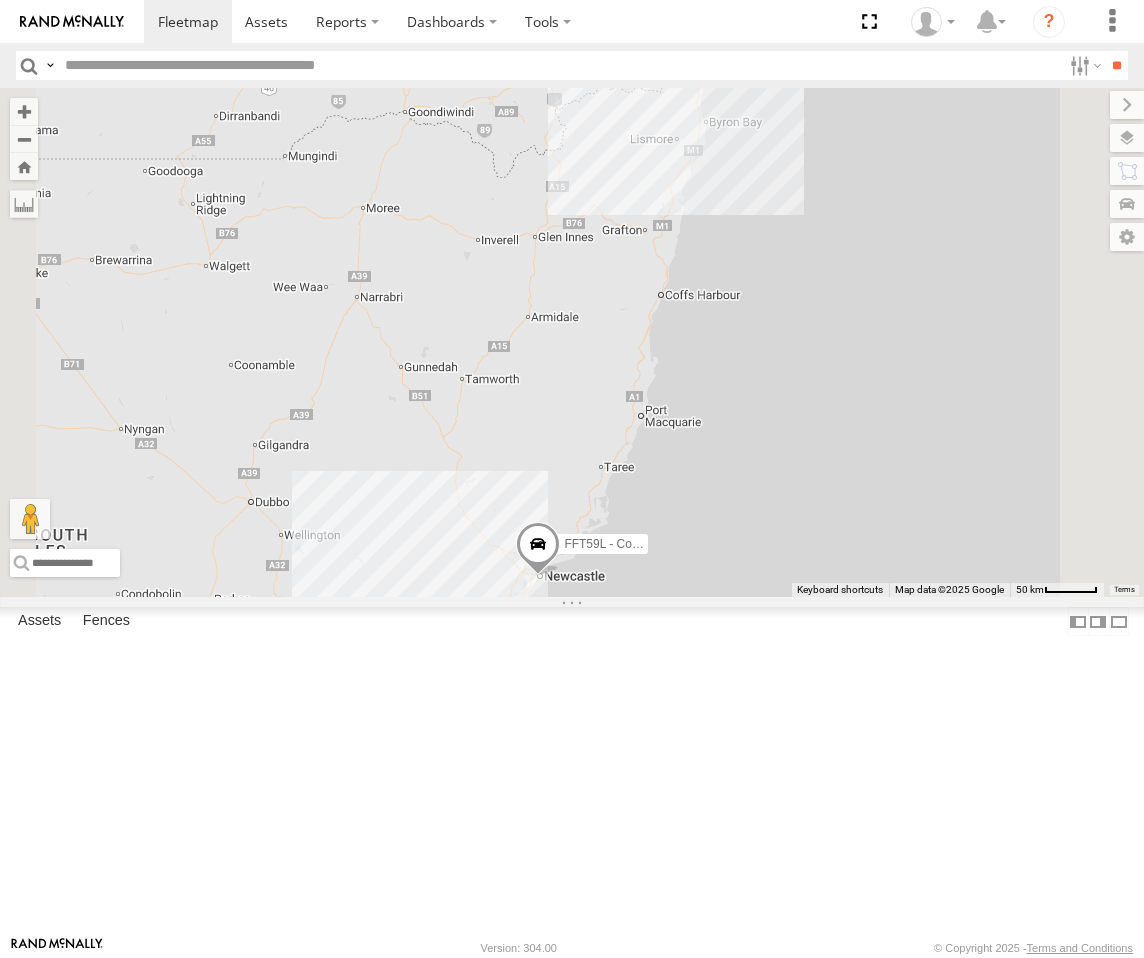 click on "Squeak - Dark Green" at bounding box center [0, 0] 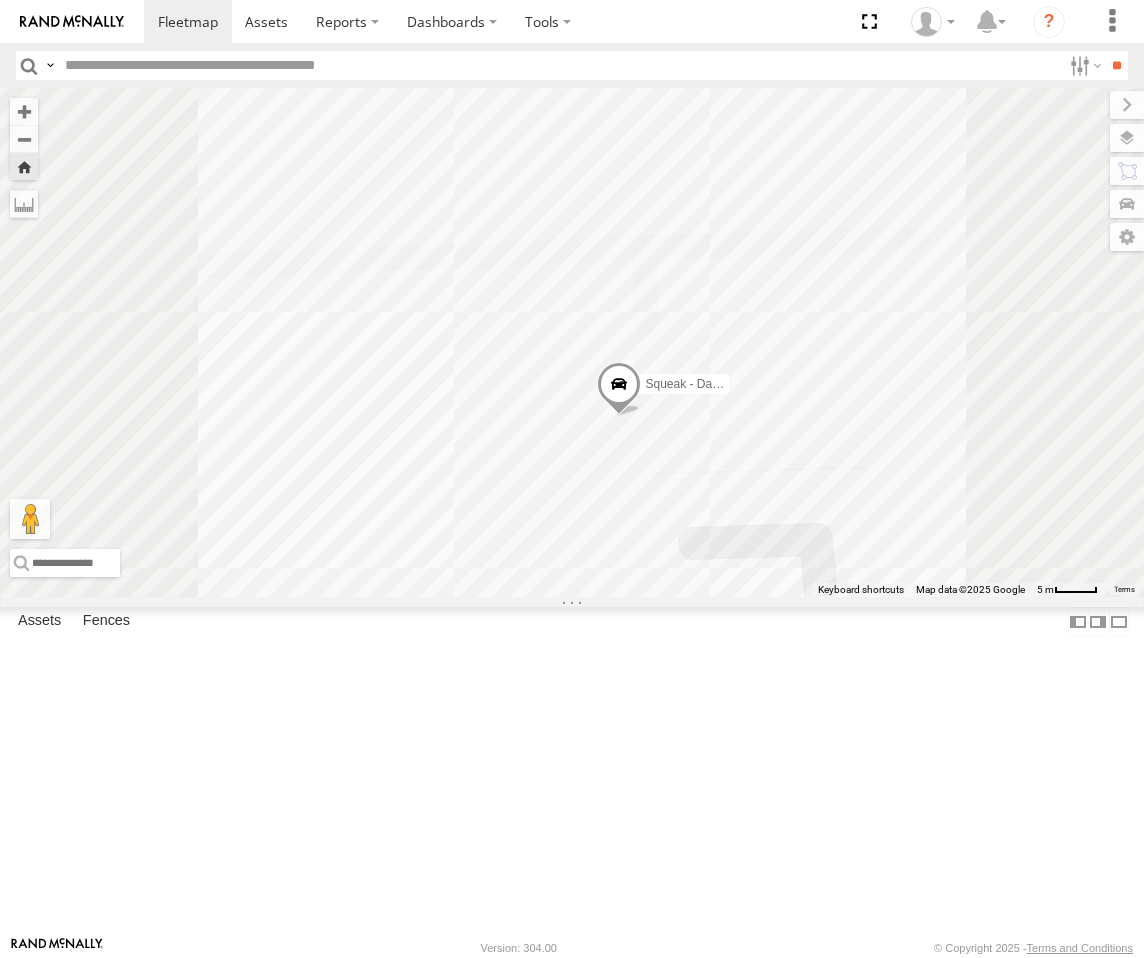 click on "Gus - Mint Green" at bounding box center (0, 0) 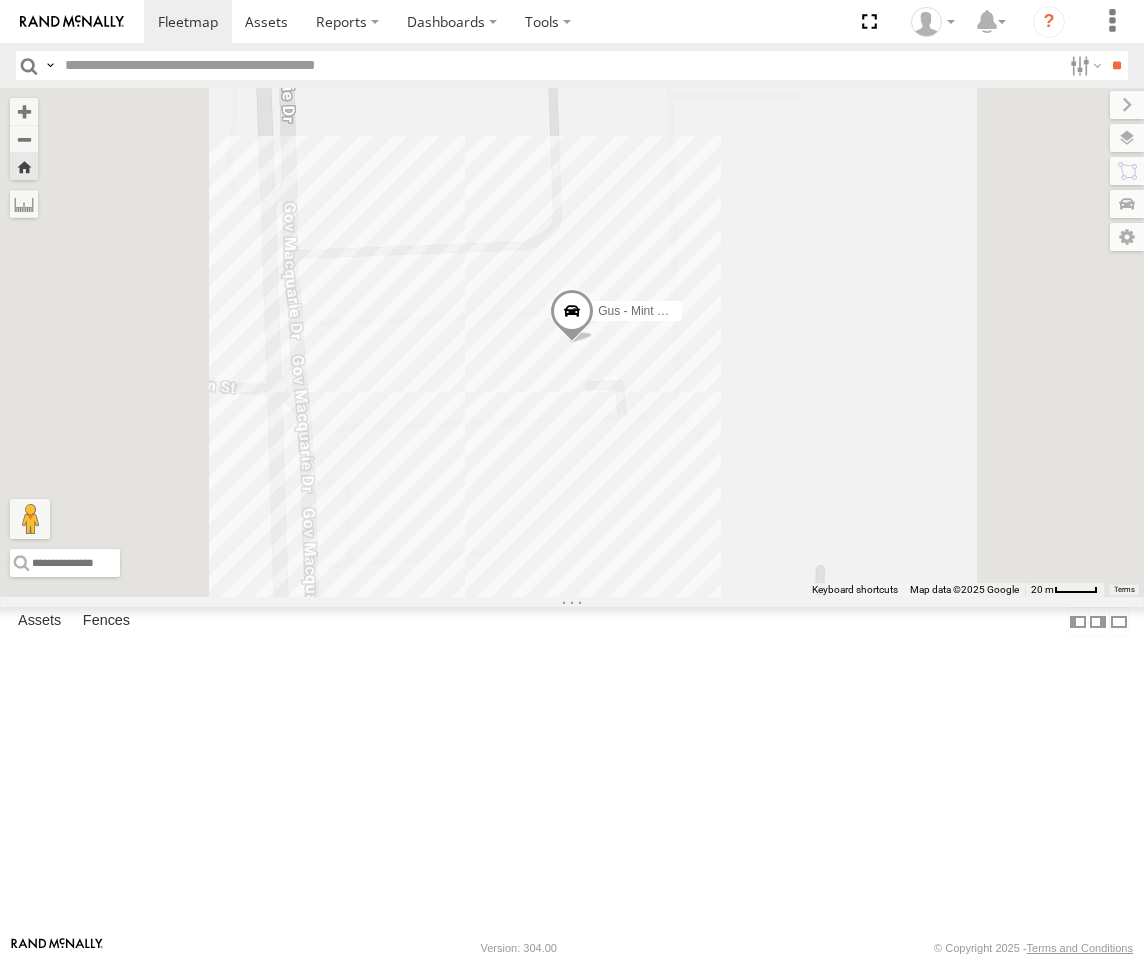 click on "Squeak - Dark Green" at bounding box center (0, 0) 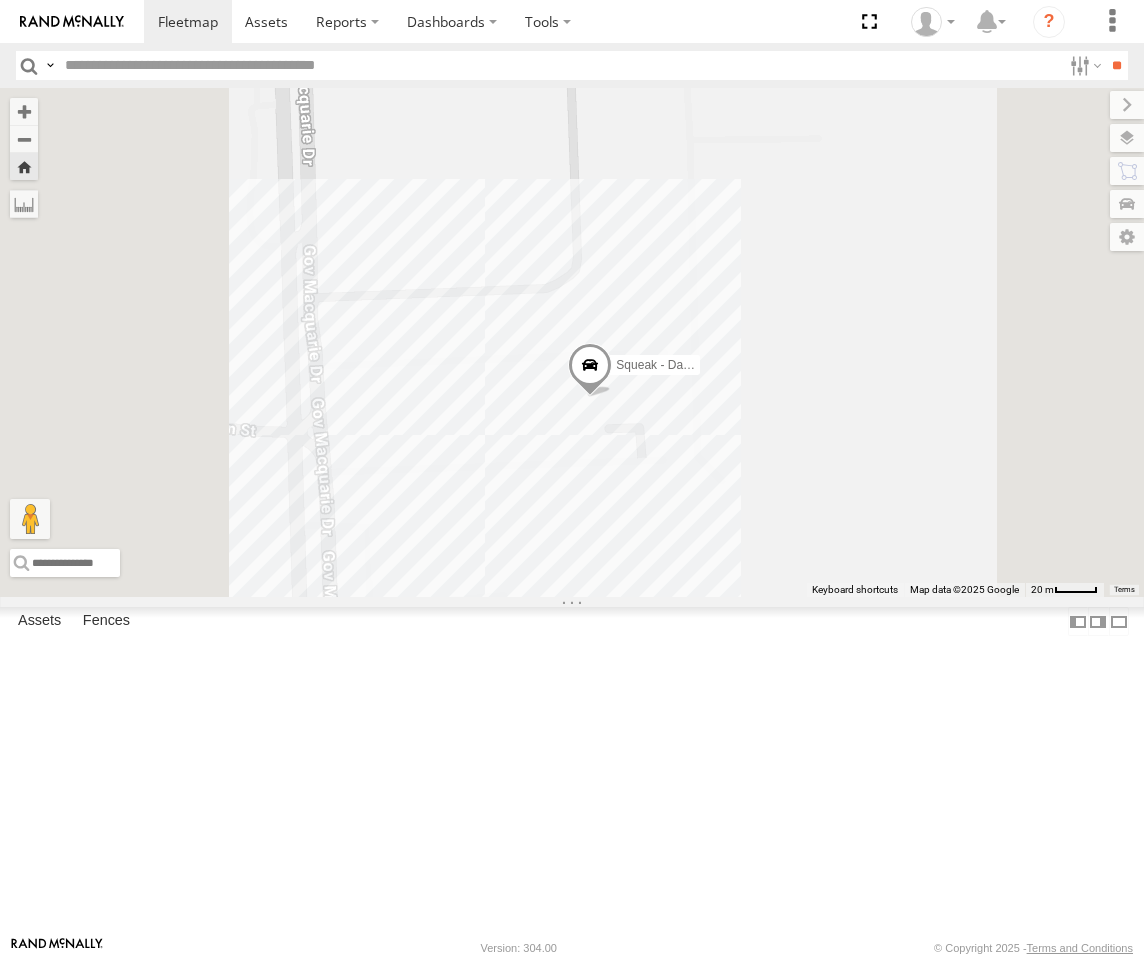 drag, startPoint x: 793, startPoint y: 512, endPoint x: 810, endPoint y: 559, distance: 49.979996 